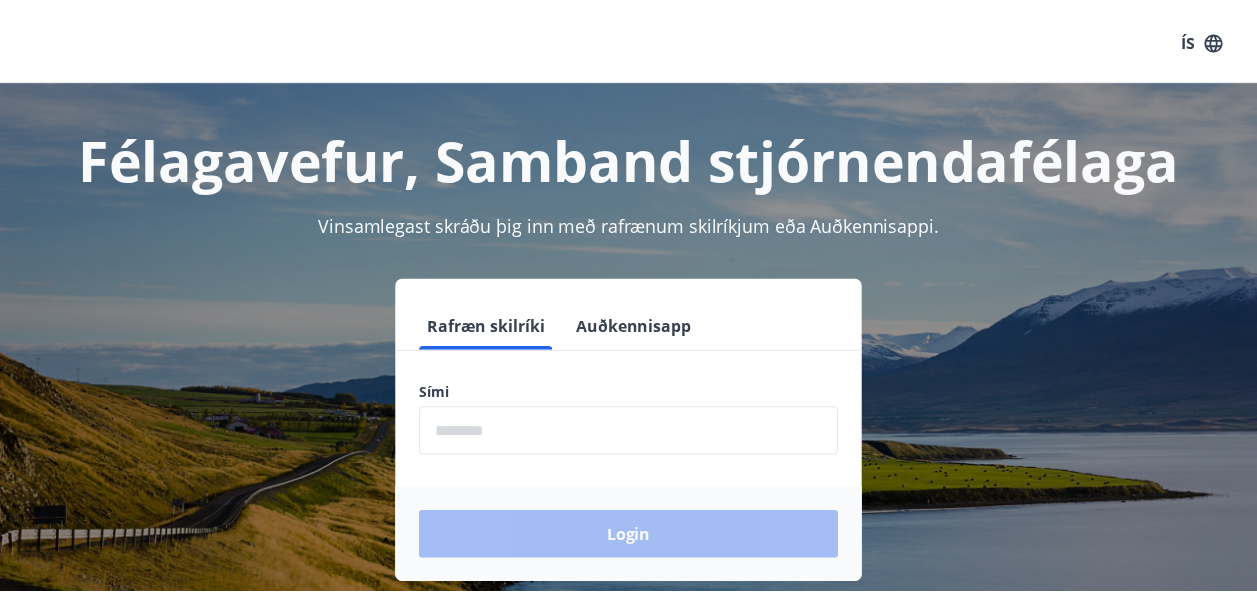 scroll, scrollTop: 0, scrollLeft: 0, axis: both 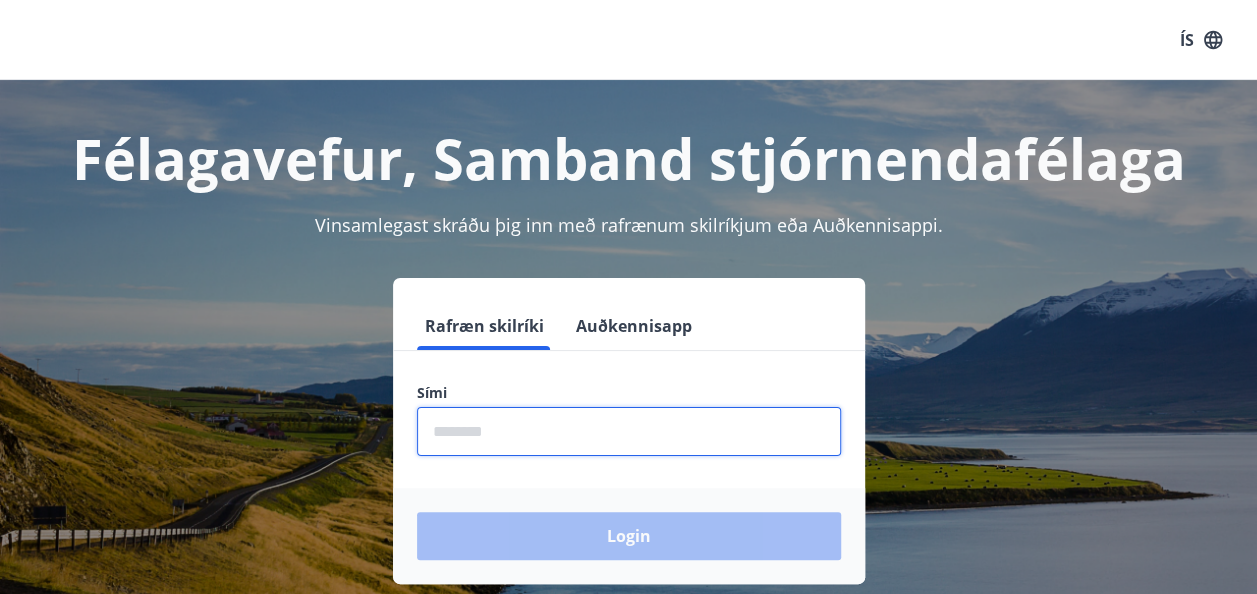click at bounding box center (629, 431) 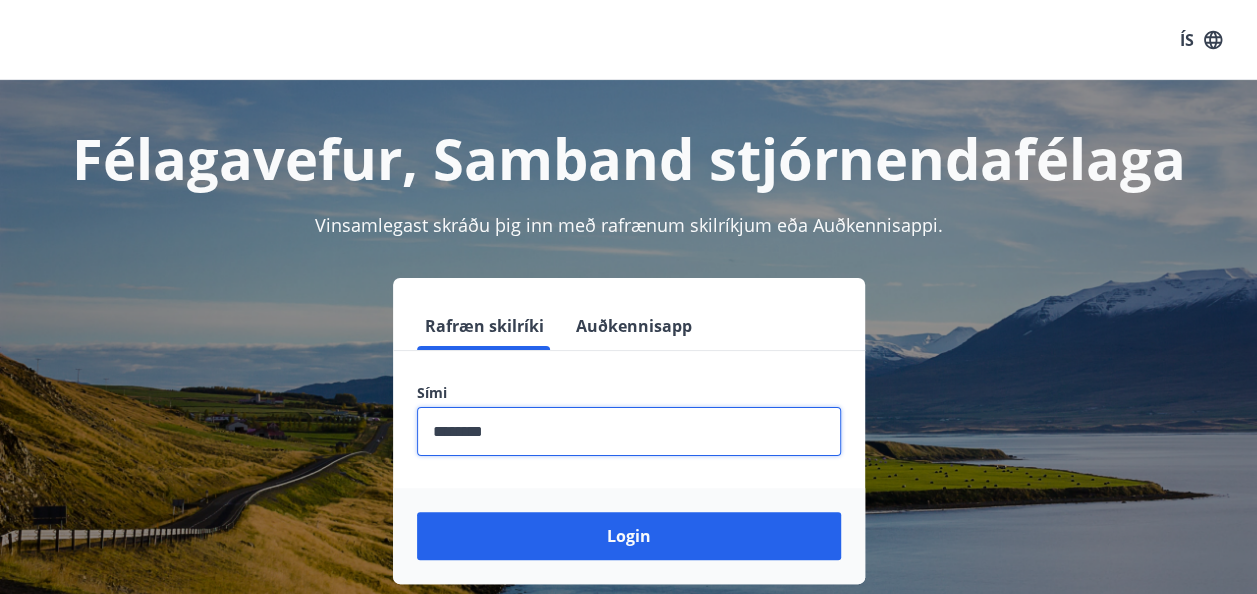 type on "********" 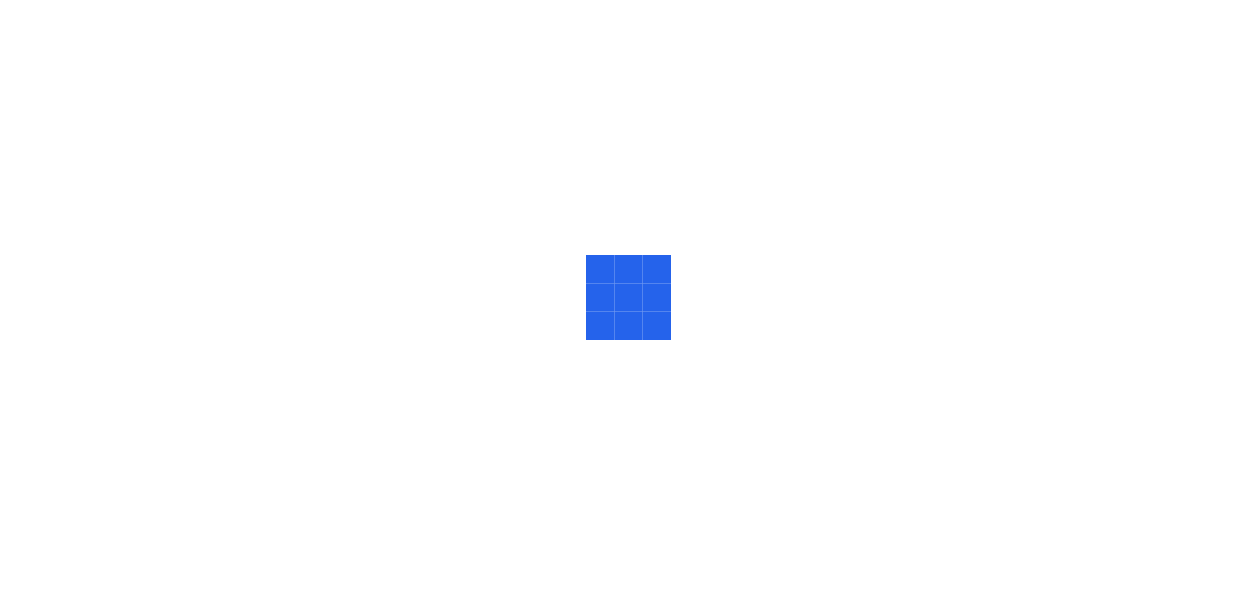 scroll, scrollTop: 0, scrollLeft: 0, axis: both 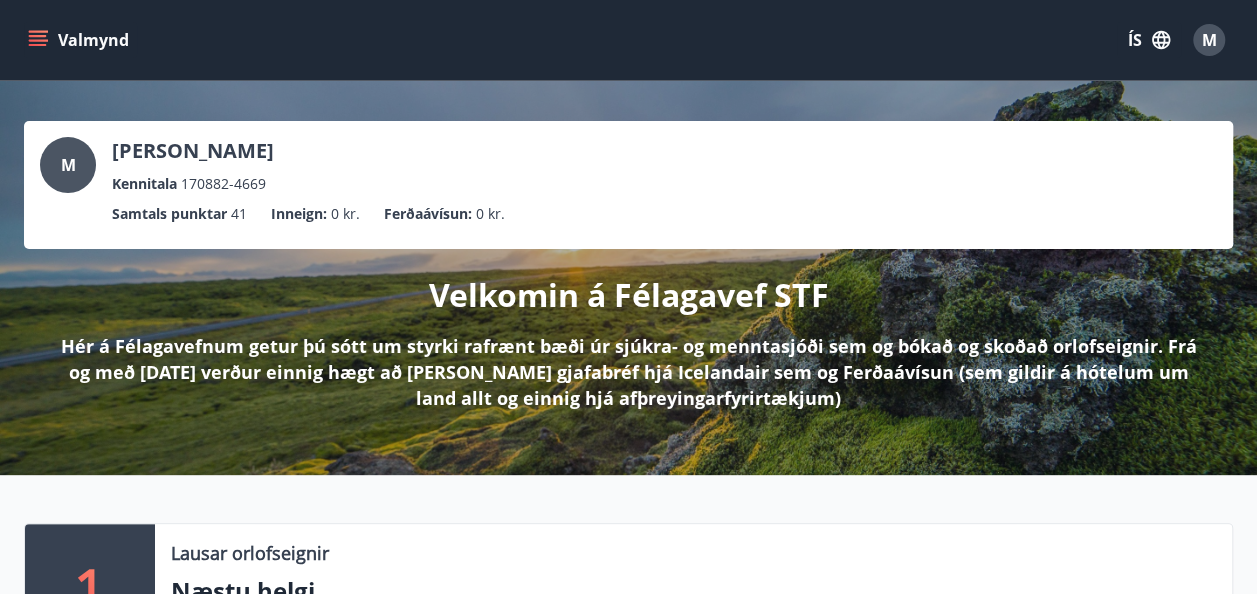 click 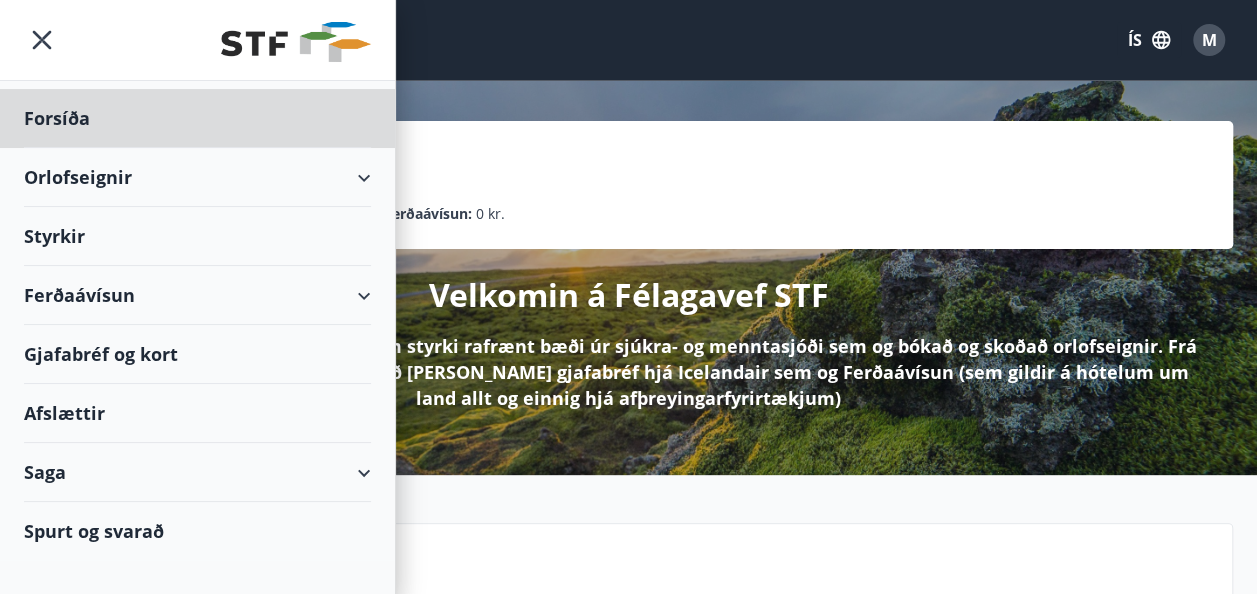 click on "Styrkir" at bounding box center [197, 118] 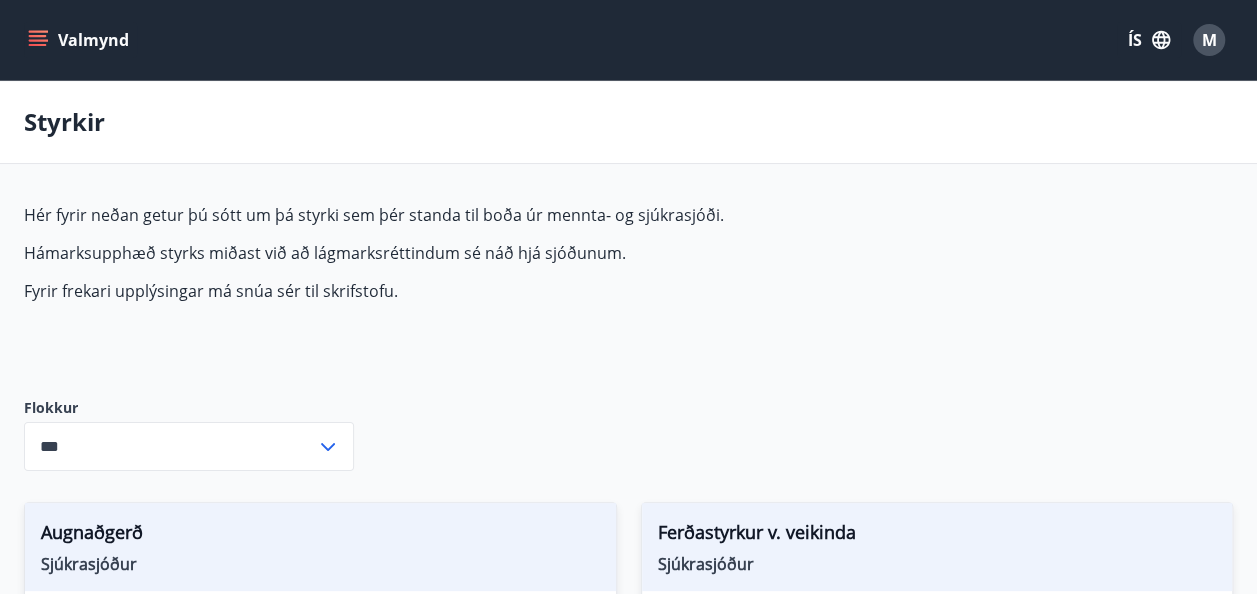 type on "***" 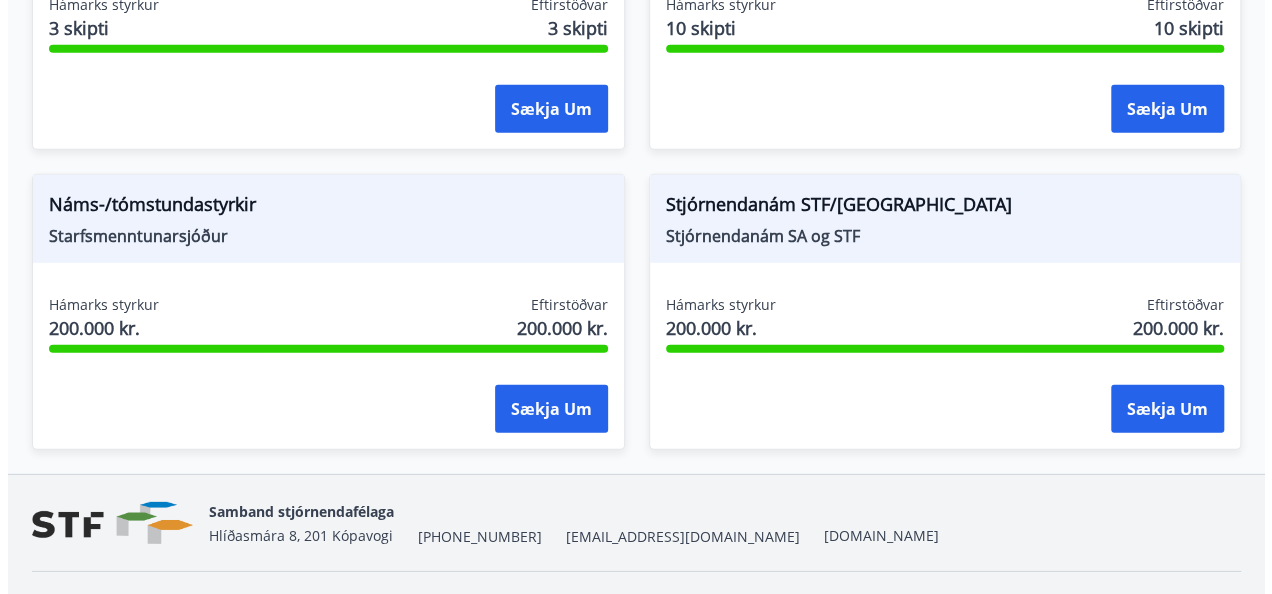 scroll, scrollTop: 2768, scrollLeft: 0, axis: vertical 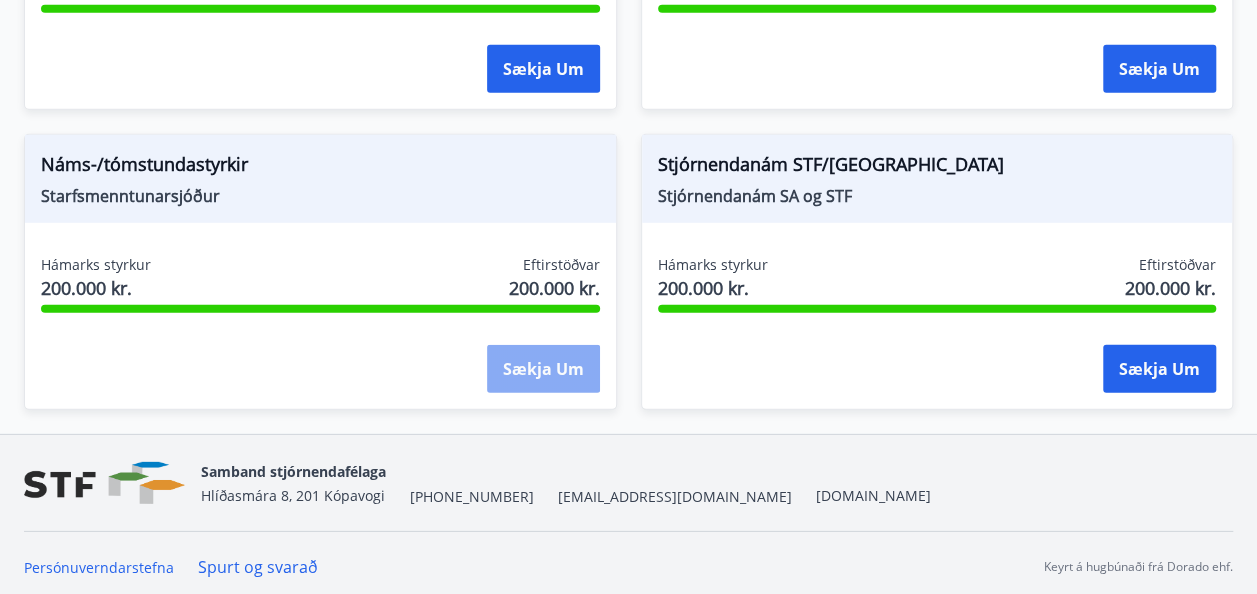 click on "Sækja um" at bounding box center (543, 369) 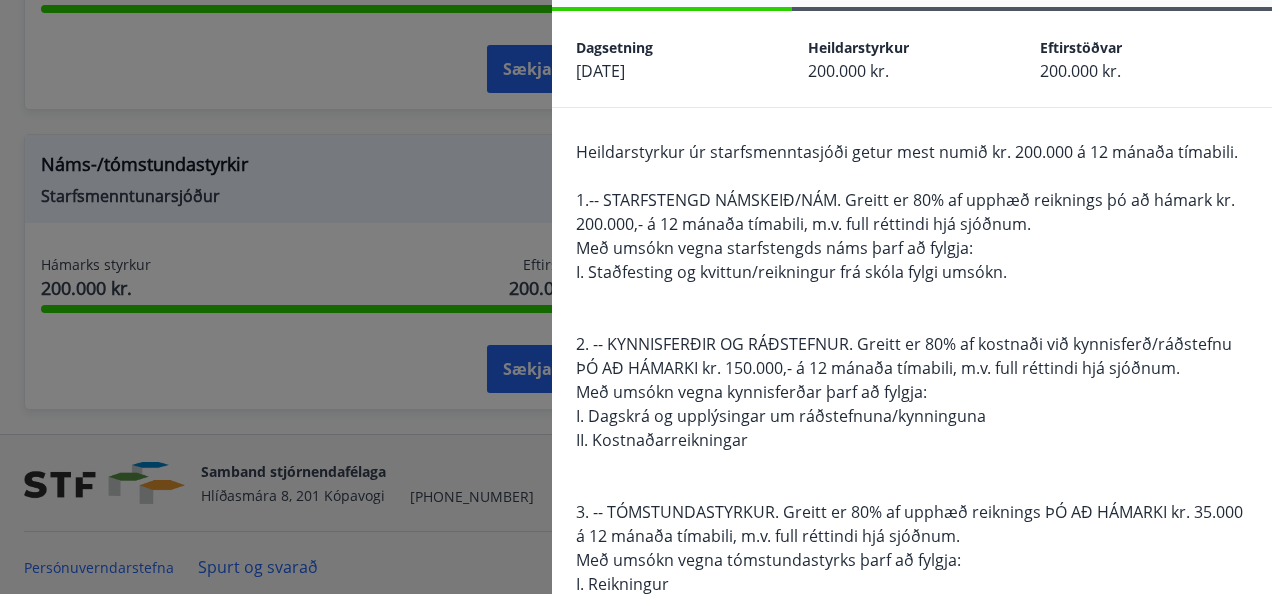 scroll, scrollTop: 87, scrollLeft: 0, axis: vertical 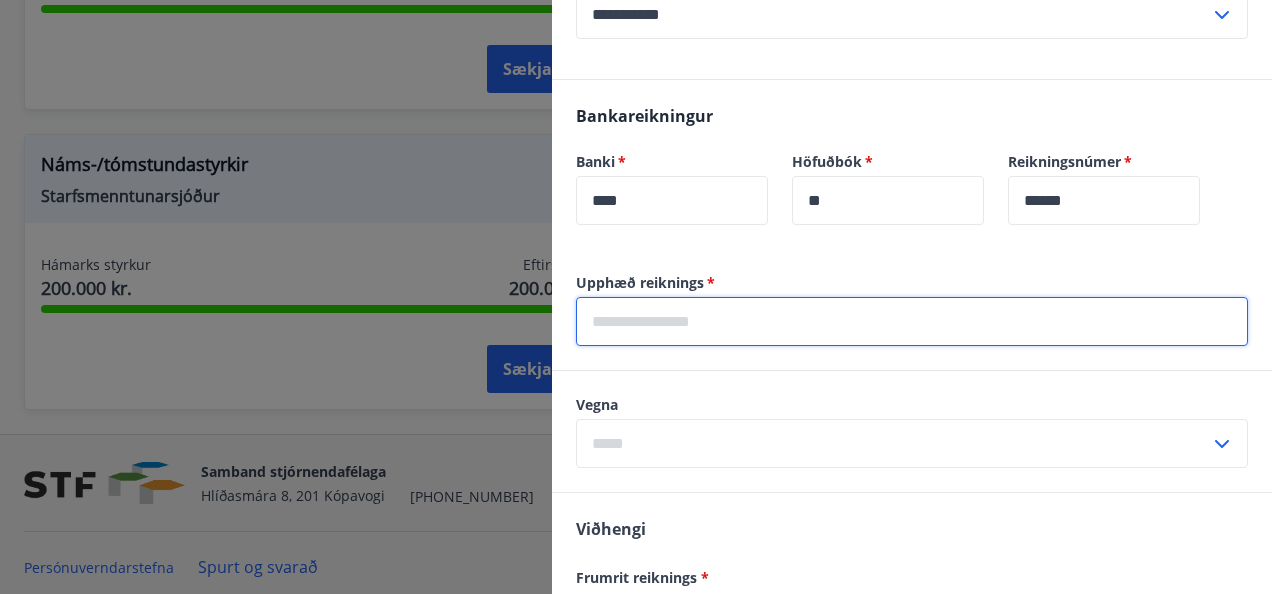 click at bounding box center (912, 321) 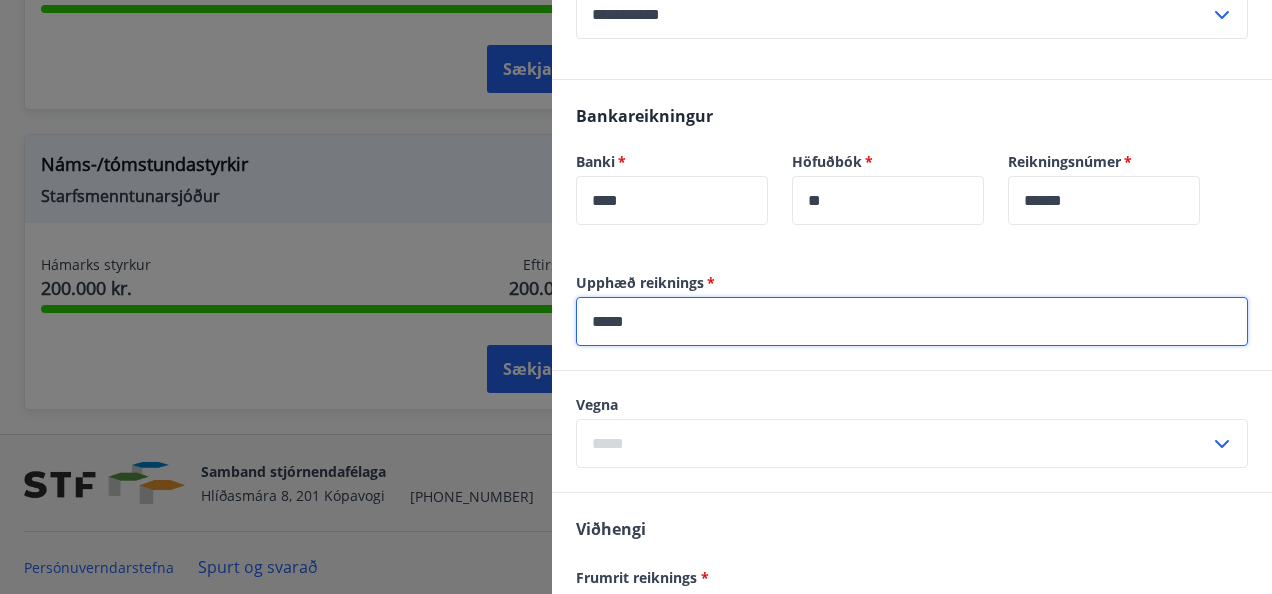 type on "*****" 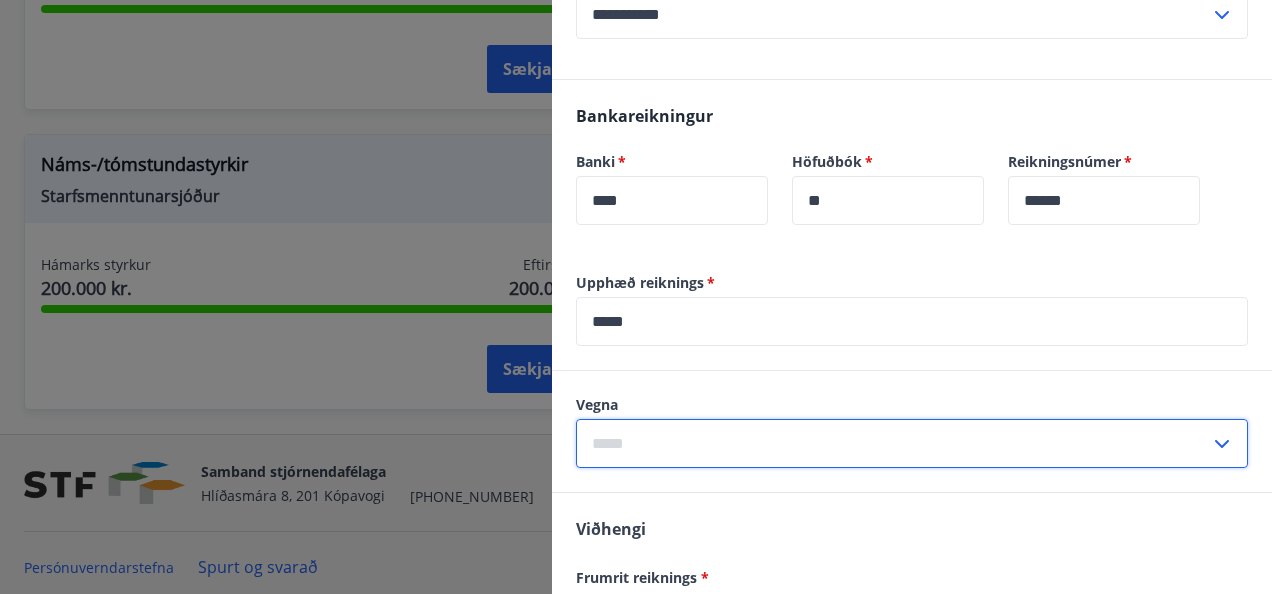 click at bounding box center (893, 443) 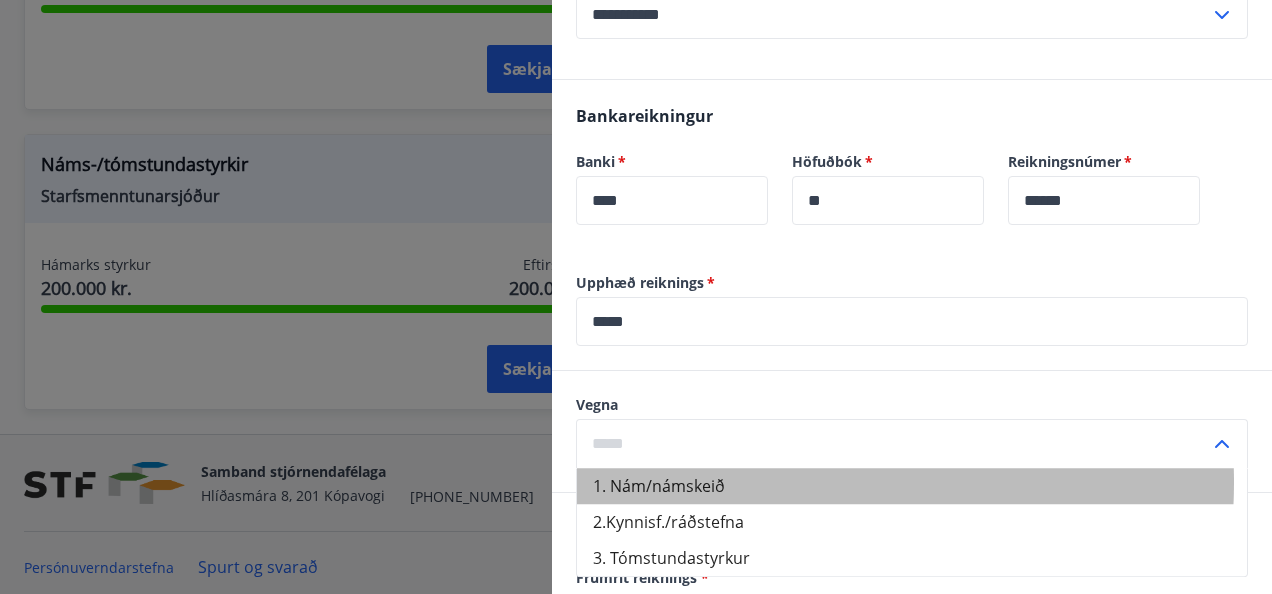 click on "1. Nám/námskeið" at bounding box center (912, 486) 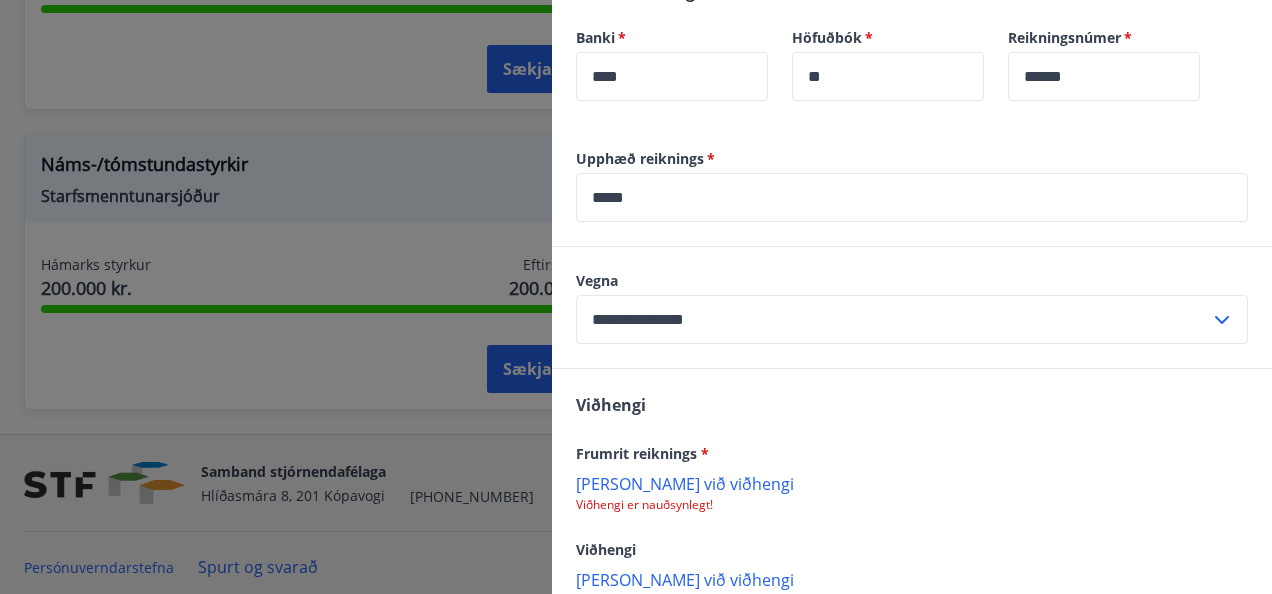 scroll, scrollTop: 1096, scrollLeft: 0, axis: vertical 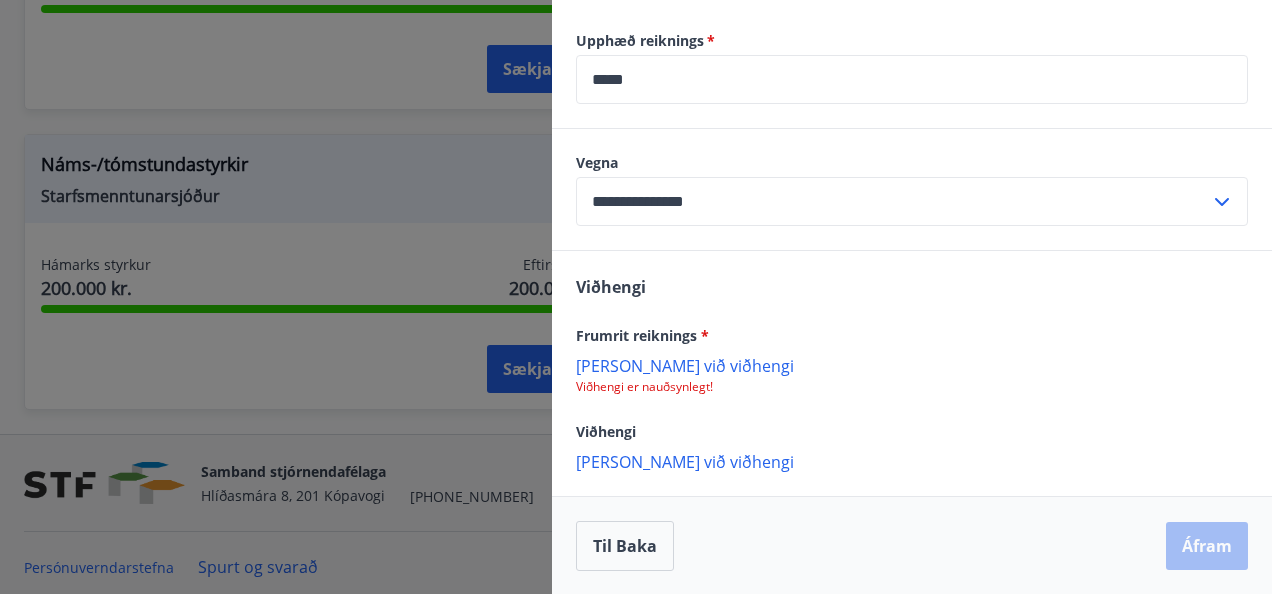 click on "Bæta við viðhengi" at bounding box center (912, 365) 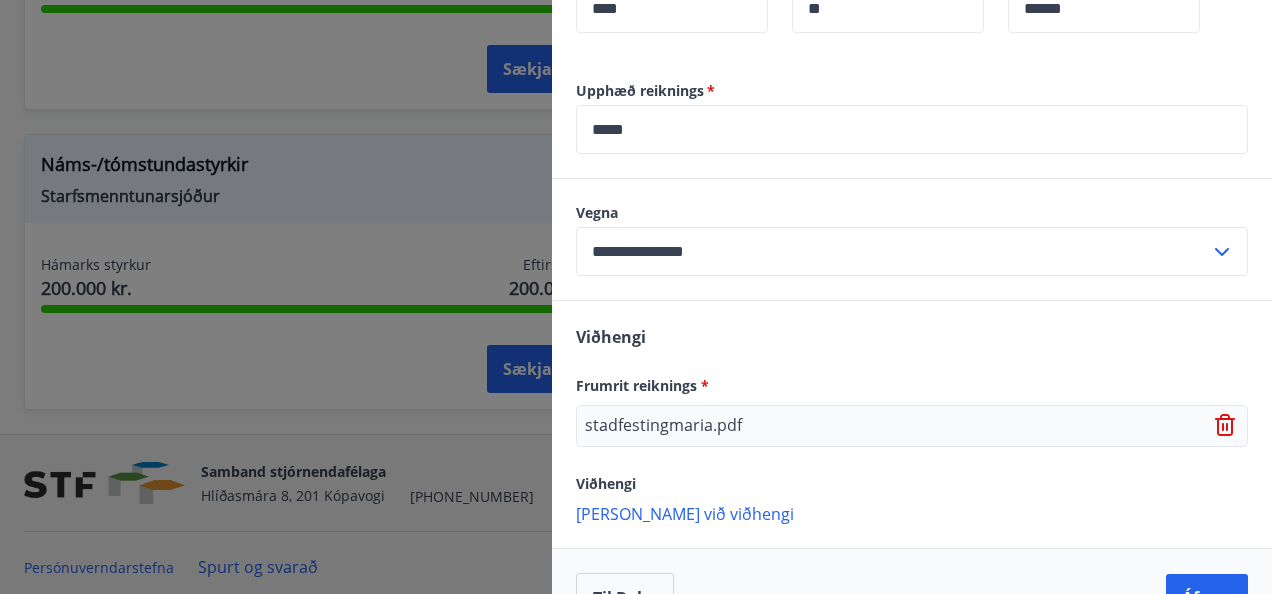 scroll, scrollTop: 1097, scrollLeft: 0, axis: vertical 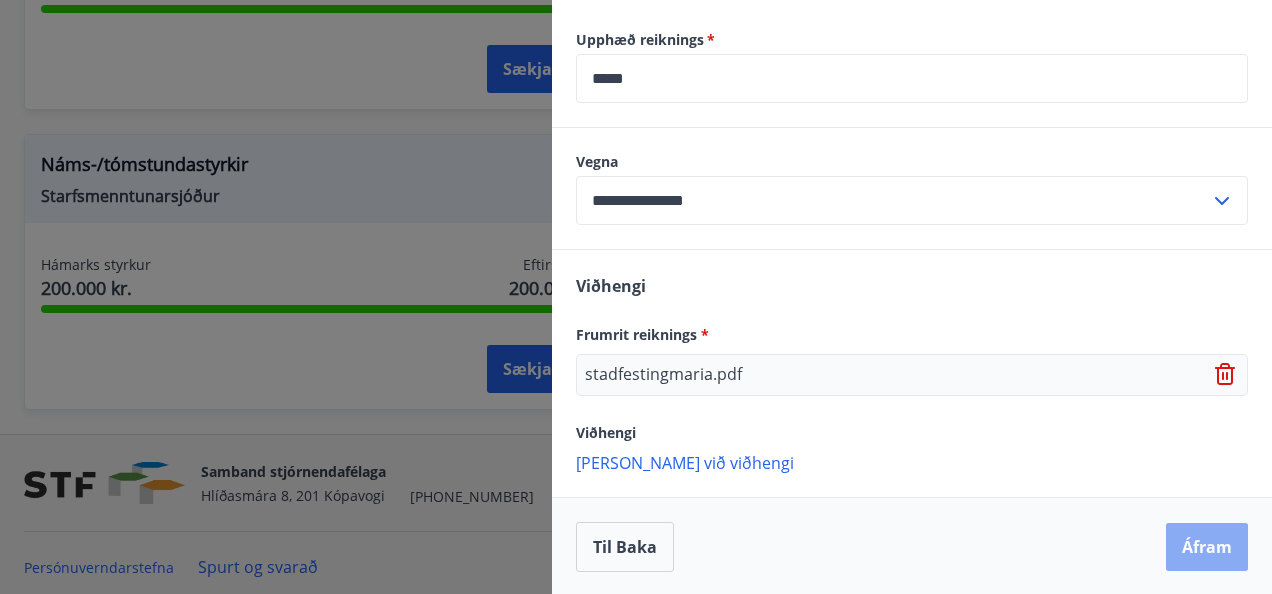 click on "Áfram" at bounding box center (1207, 547) 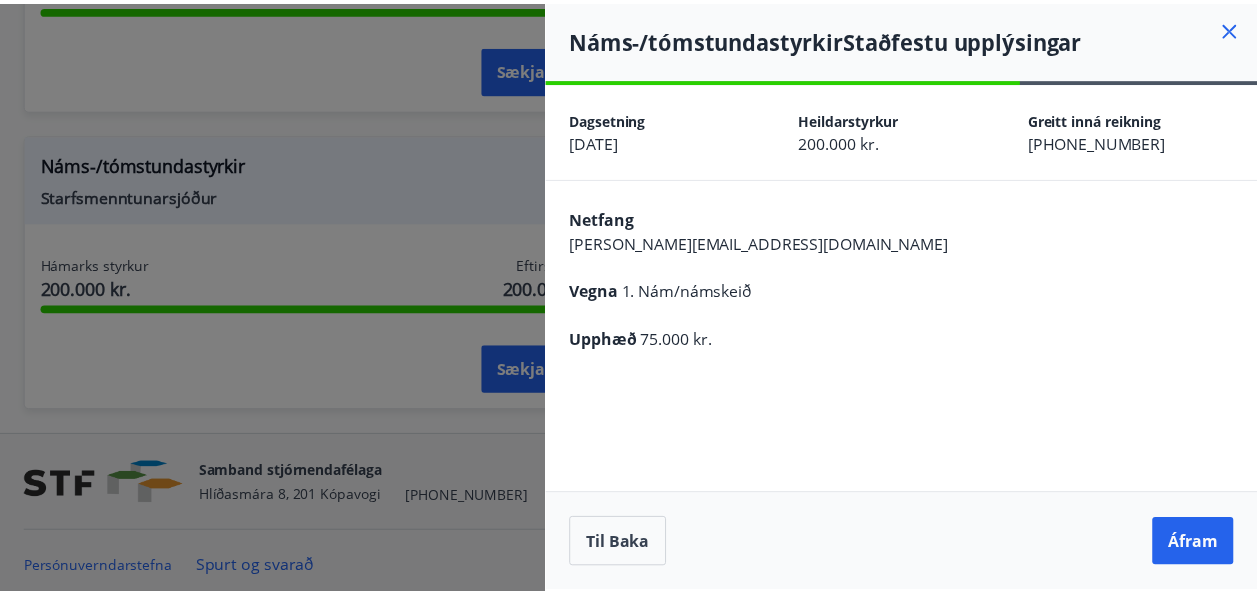 scroll, scrollTop: 0, scrollLeft: 0, axis: both 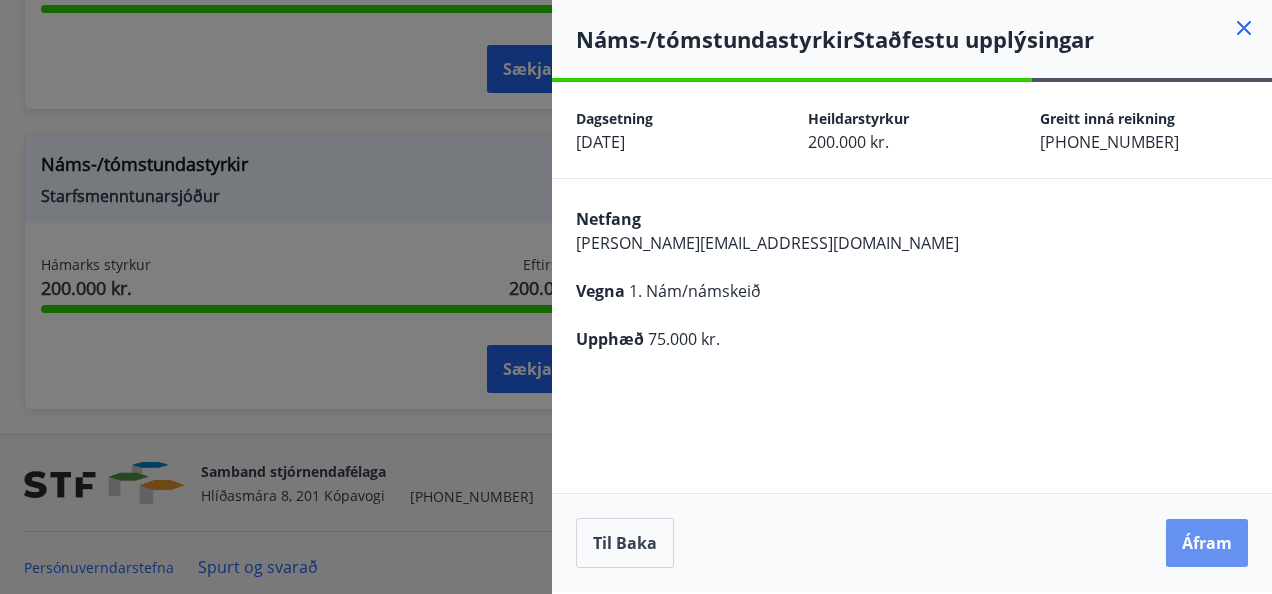 click on "Áfram" at bounding box center [1207, 543] 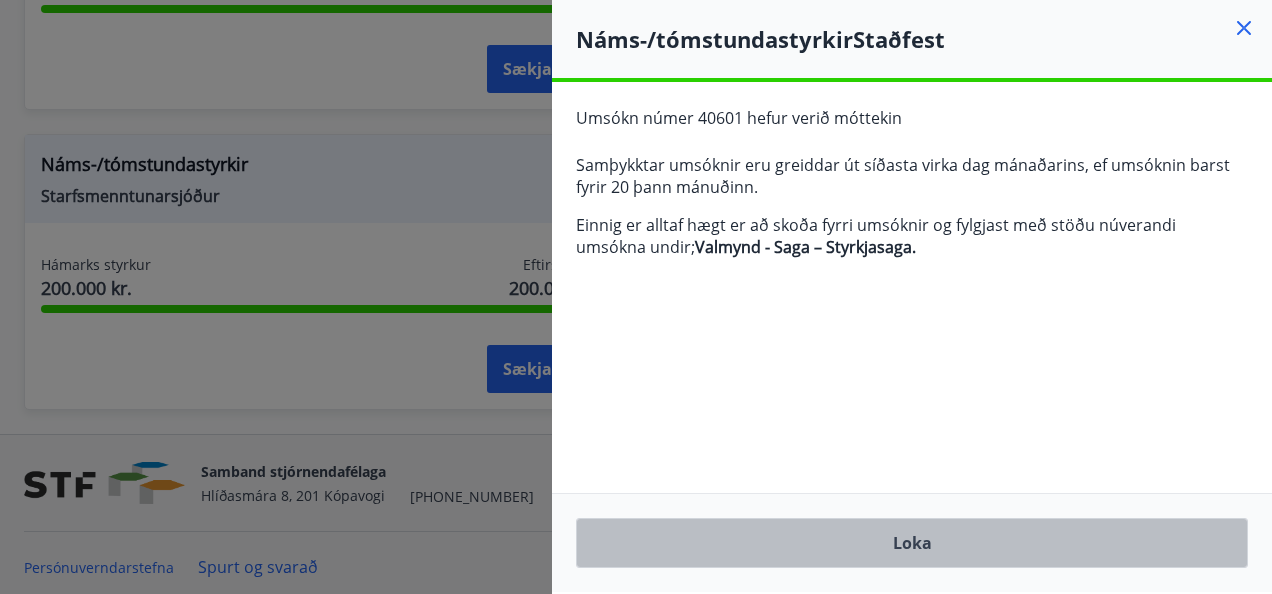 click on "Loka" at bounding box center (912, 543) 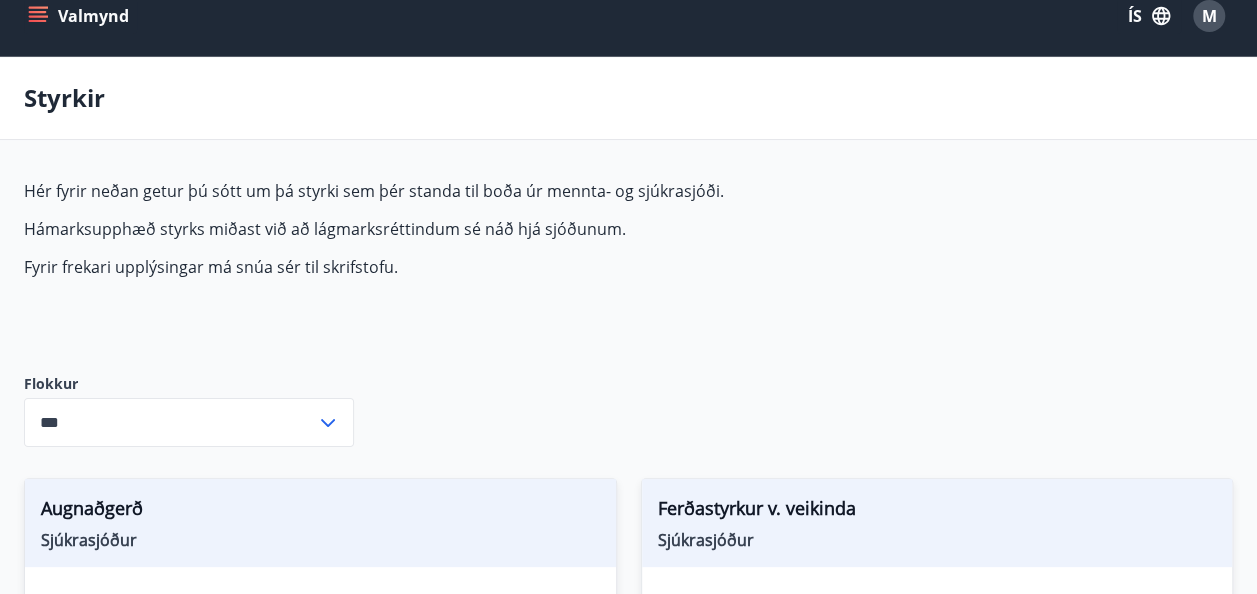 scroll, scrollTop: 0, scrollLeft: 0, axis: both 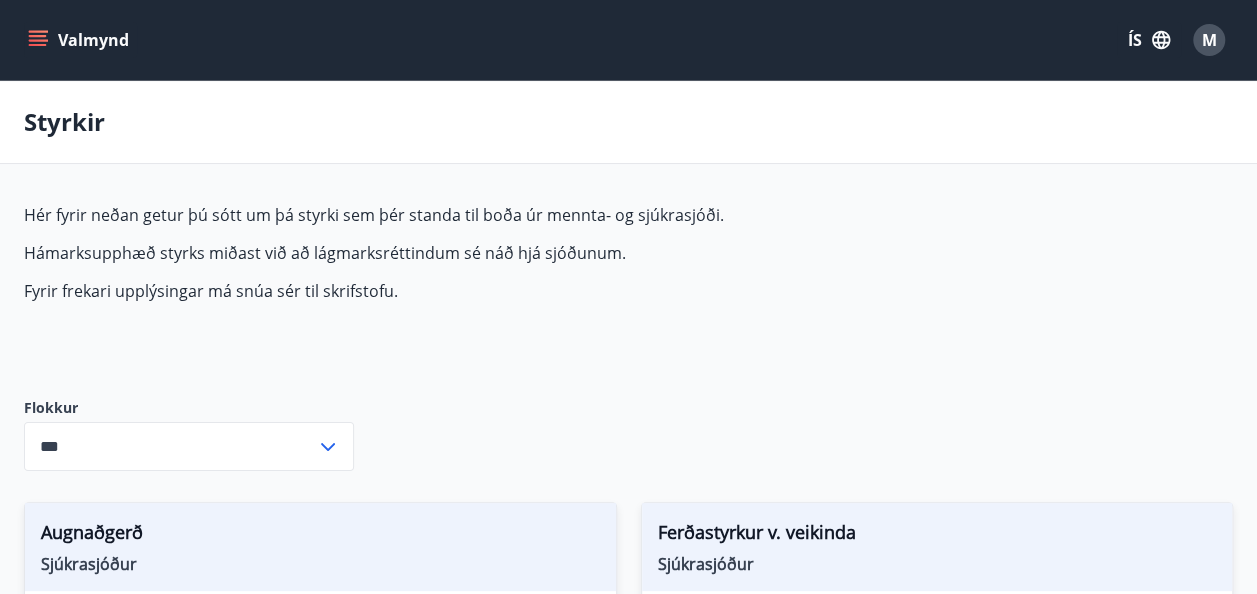 click 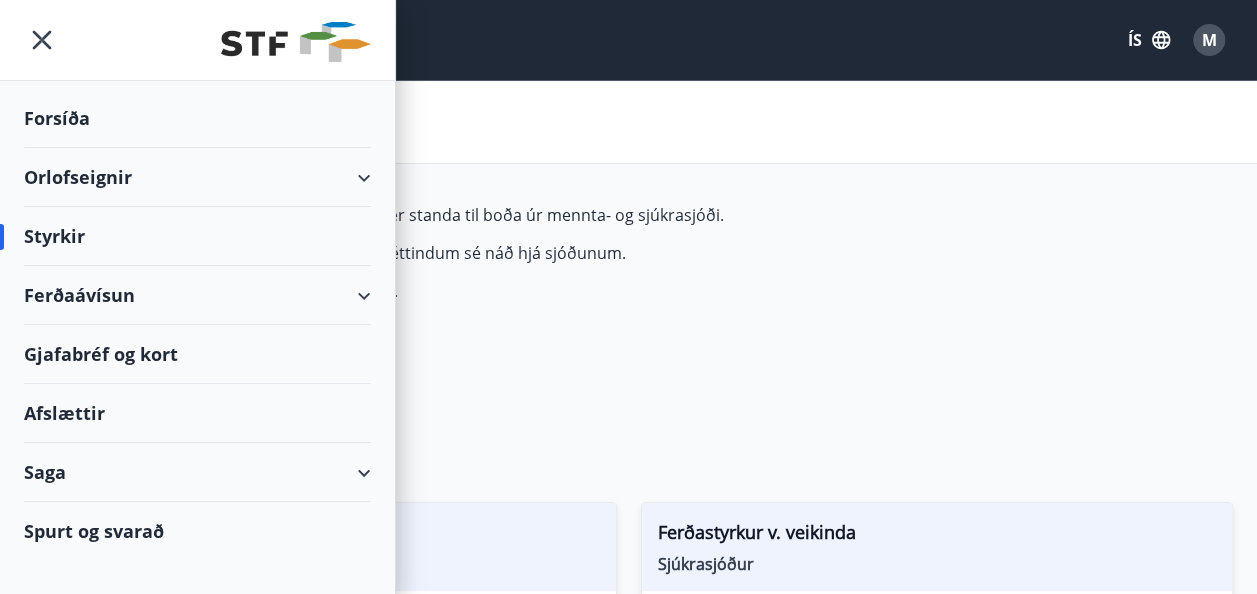 click on "Saga" at bounding box center [197, 472] 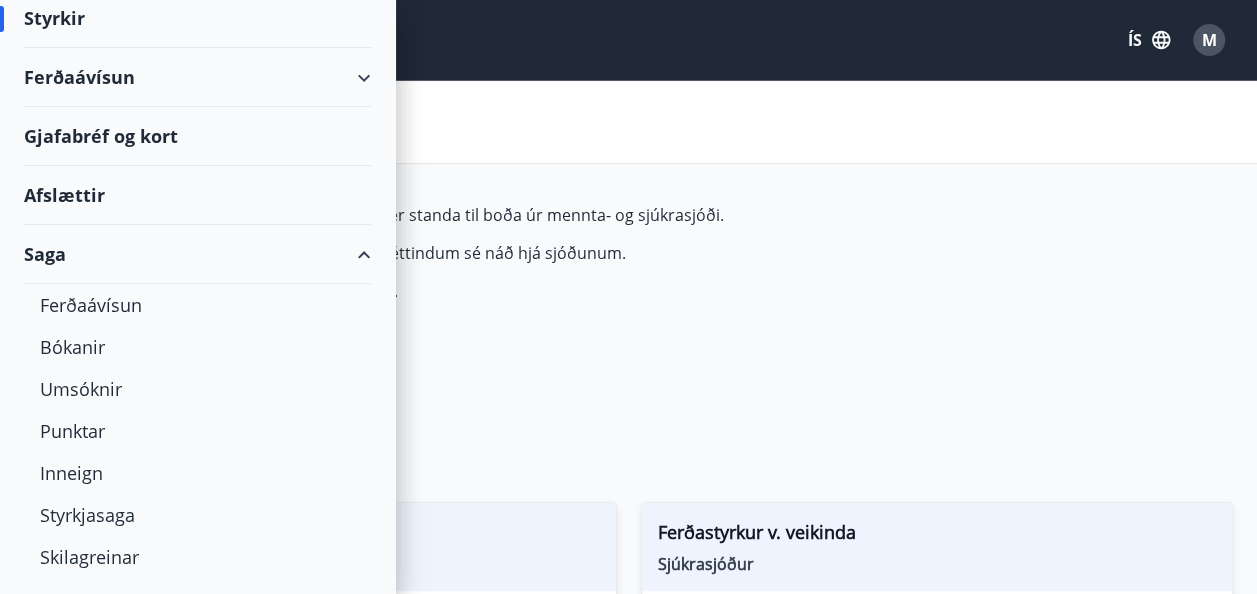 scroll, scrollTop: 257, scrollLeft: 0, axis: vertical 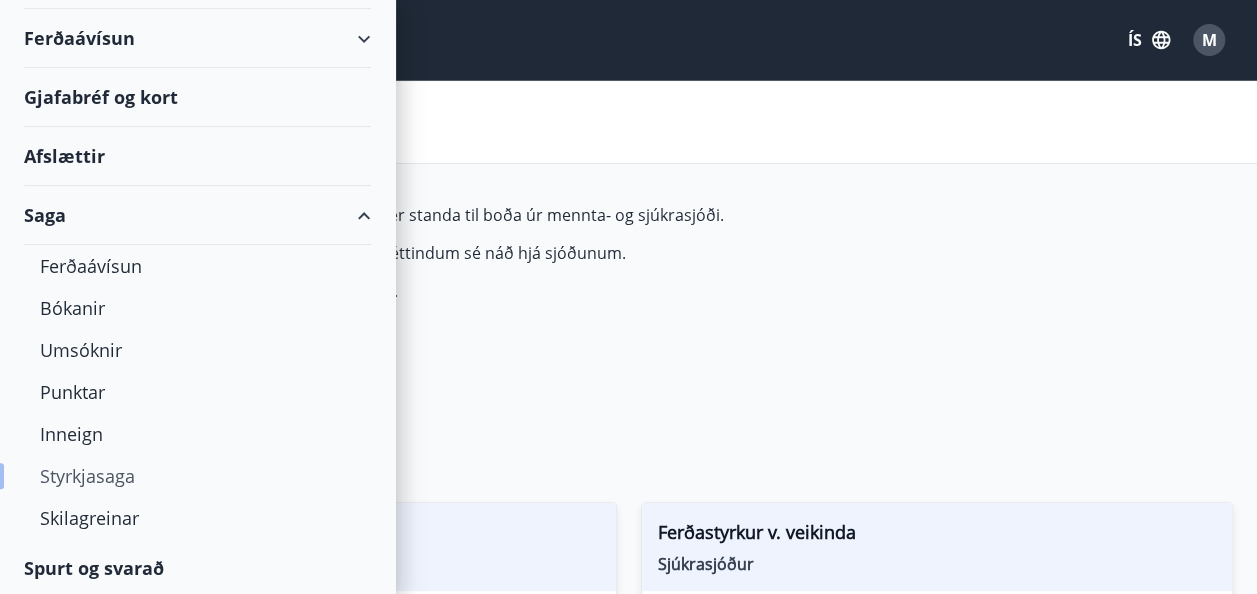 click on "Styrkjasaga" at bounding box center [197, 476] 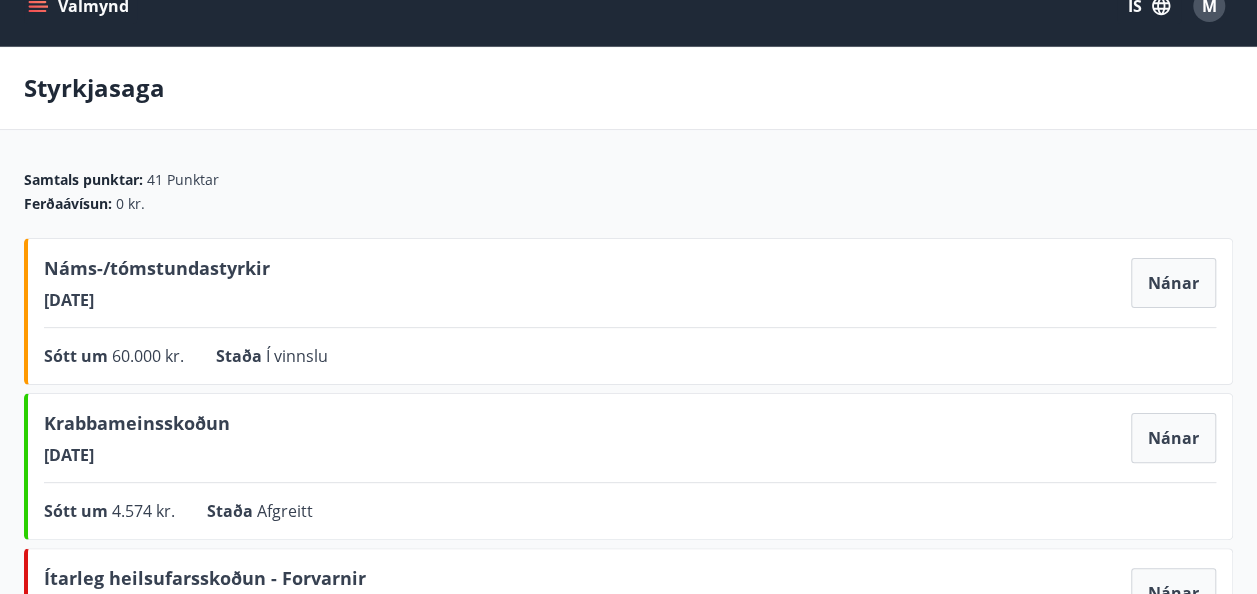 scroll, scrollTop: 0, scrollLeft: 0, axis: both 